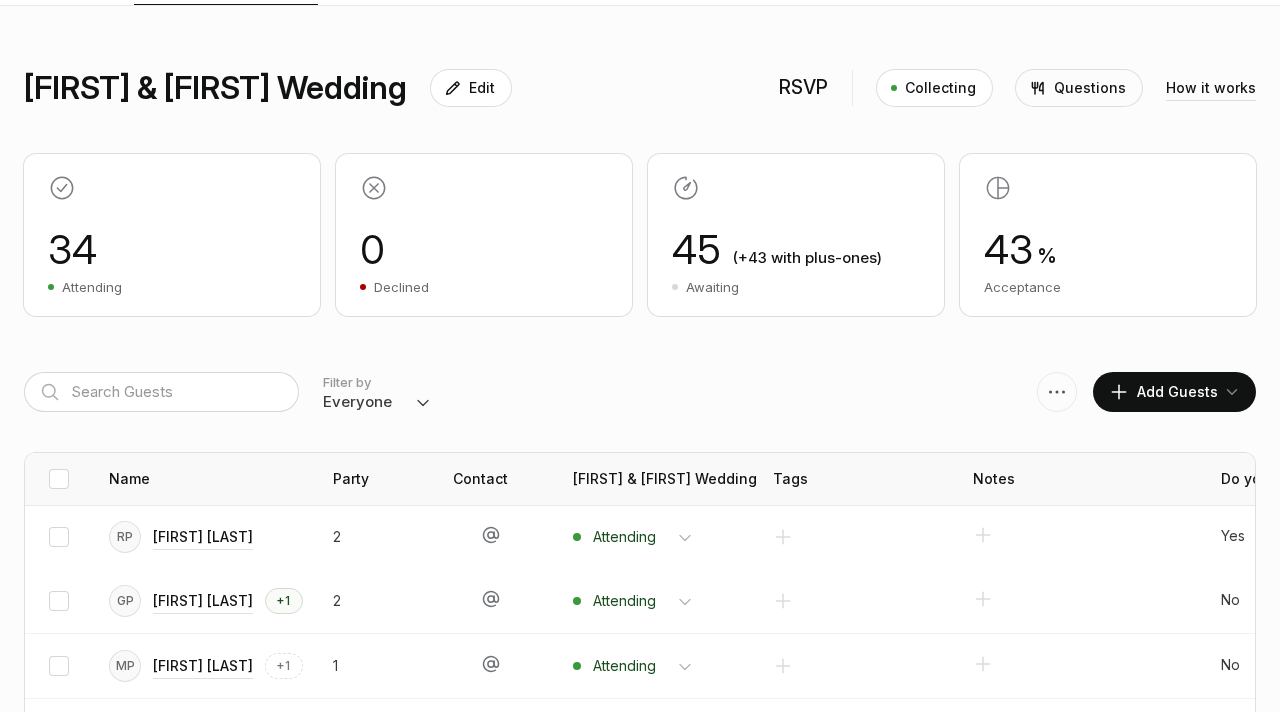 scroll, scrollTop: 159, scrollLeft: 0, axis: vertical 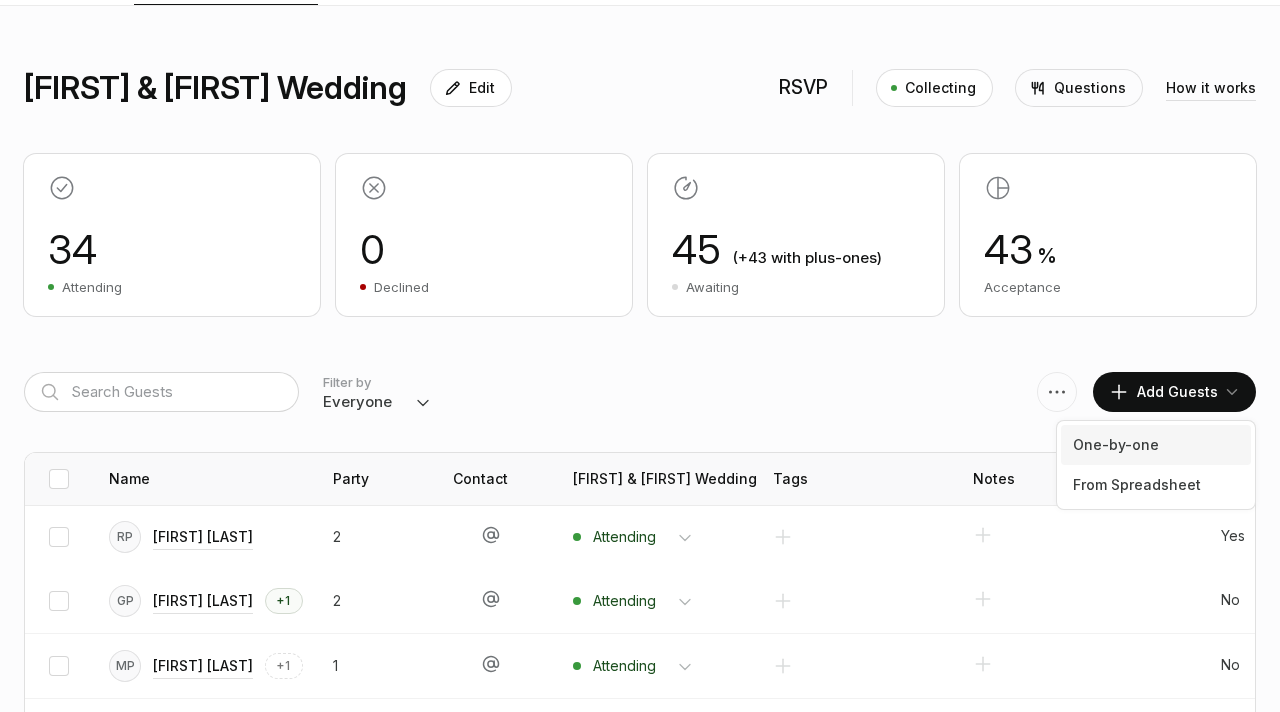 click on "One-by-one" at bounding box center (1156, 445) 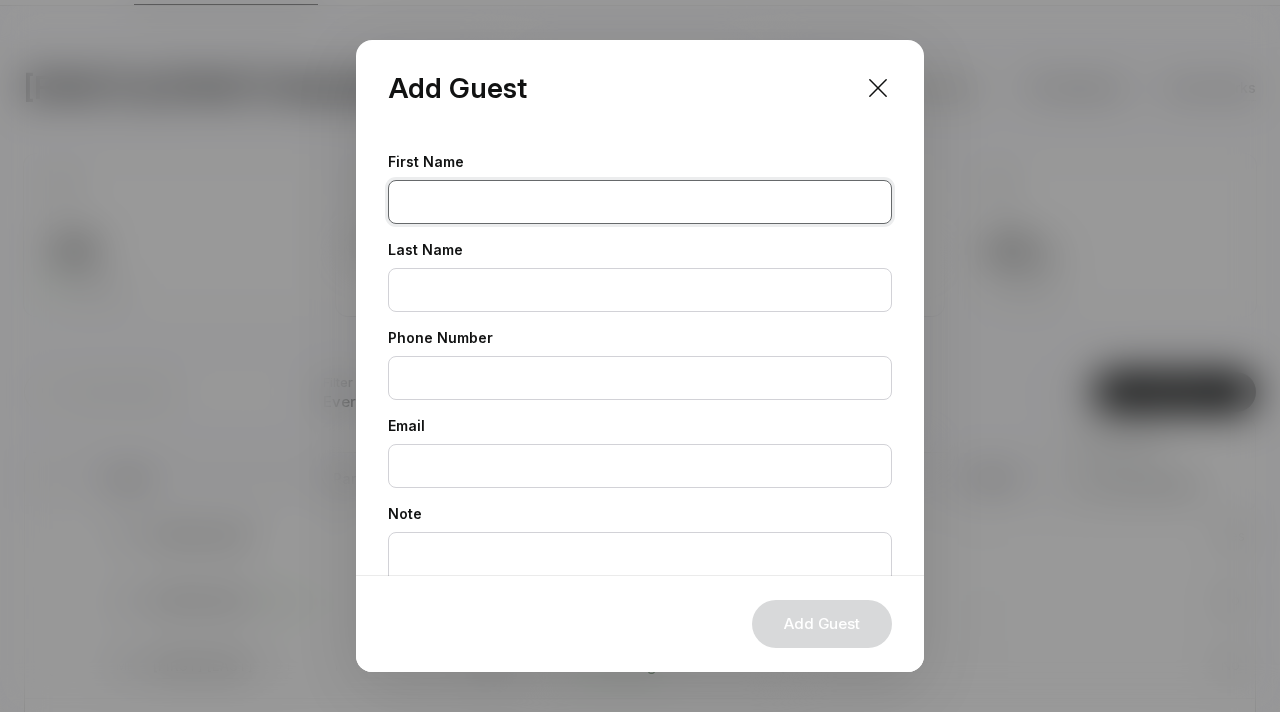 click at bounding box center [640, 202] 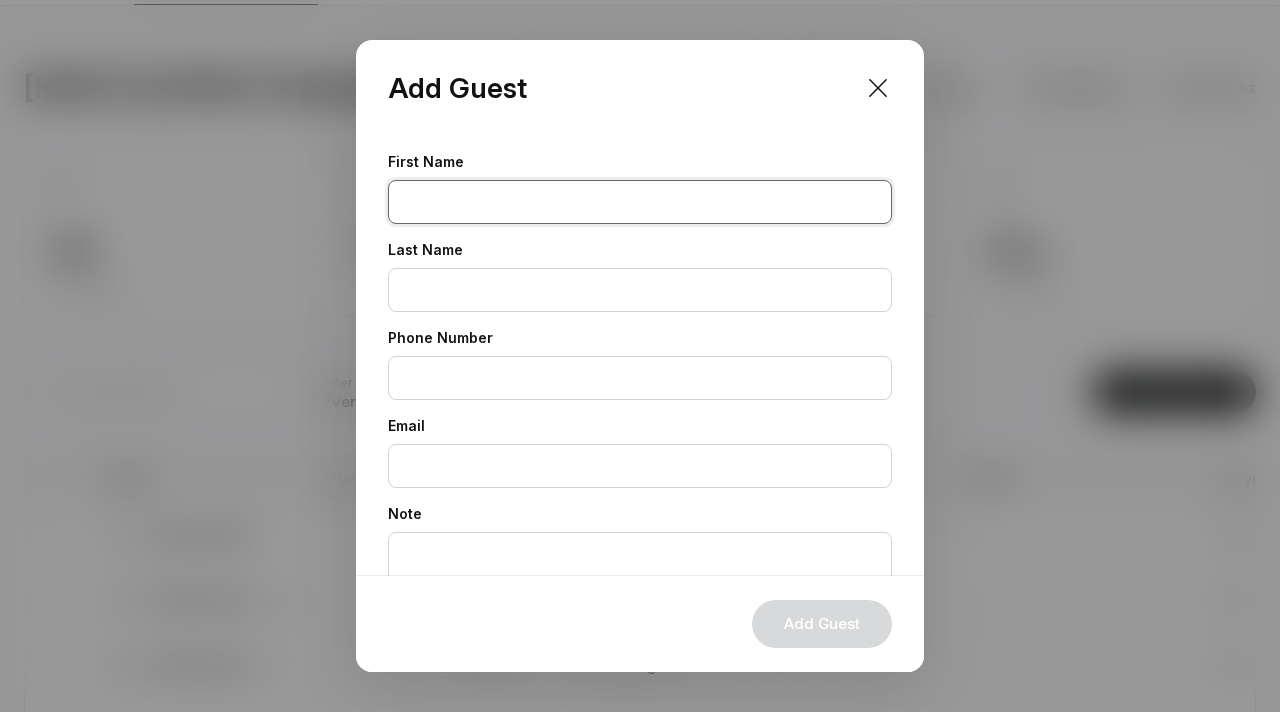 type on "U" 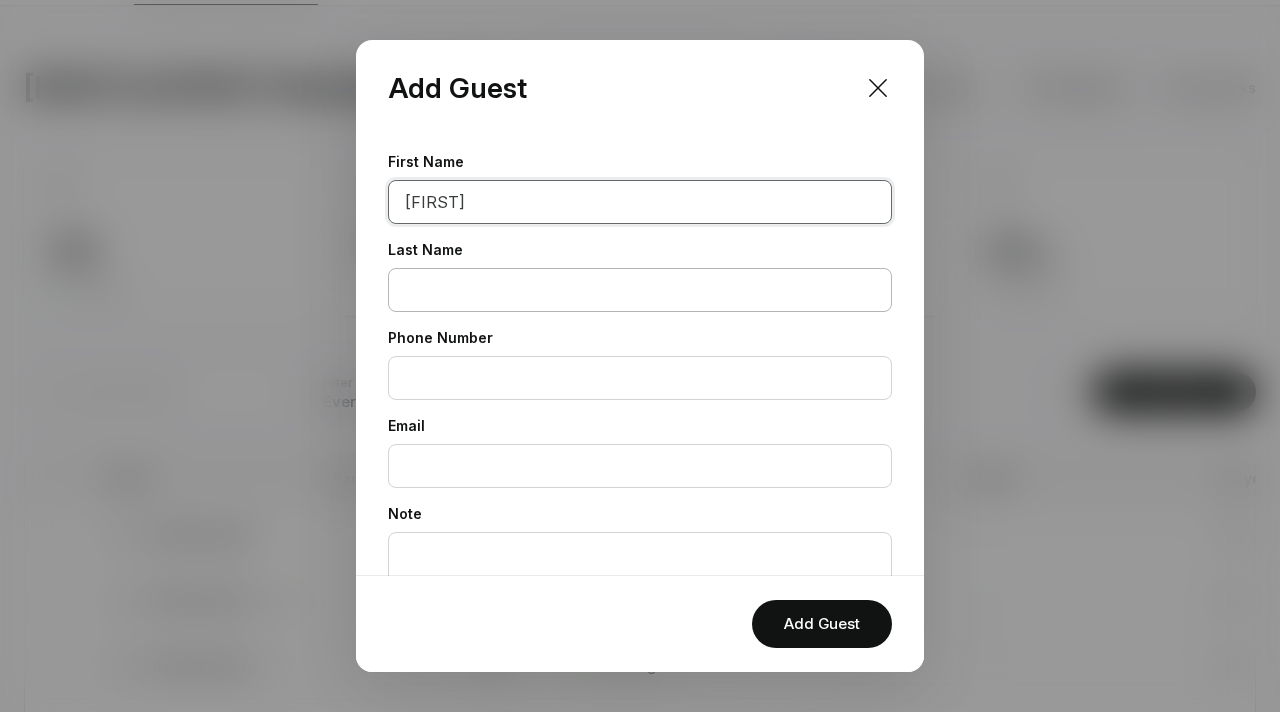 type on "[FIRST]" 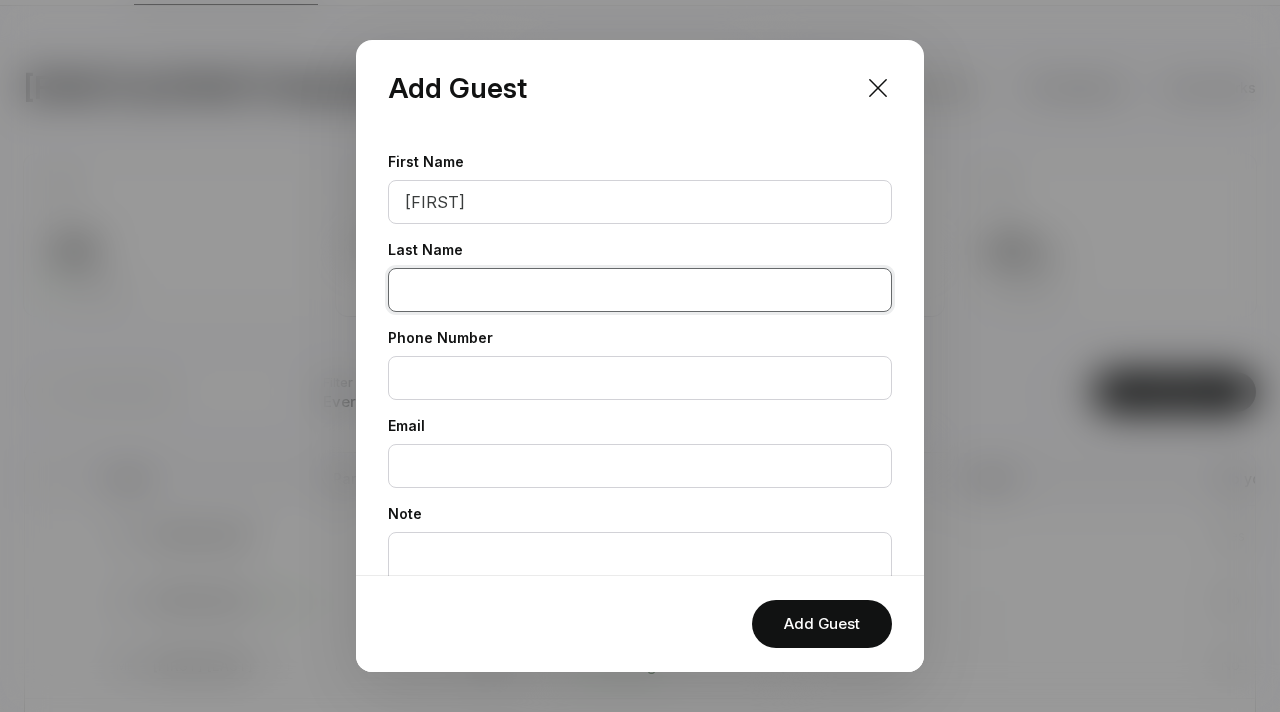 click at bounding box center (640, 290) 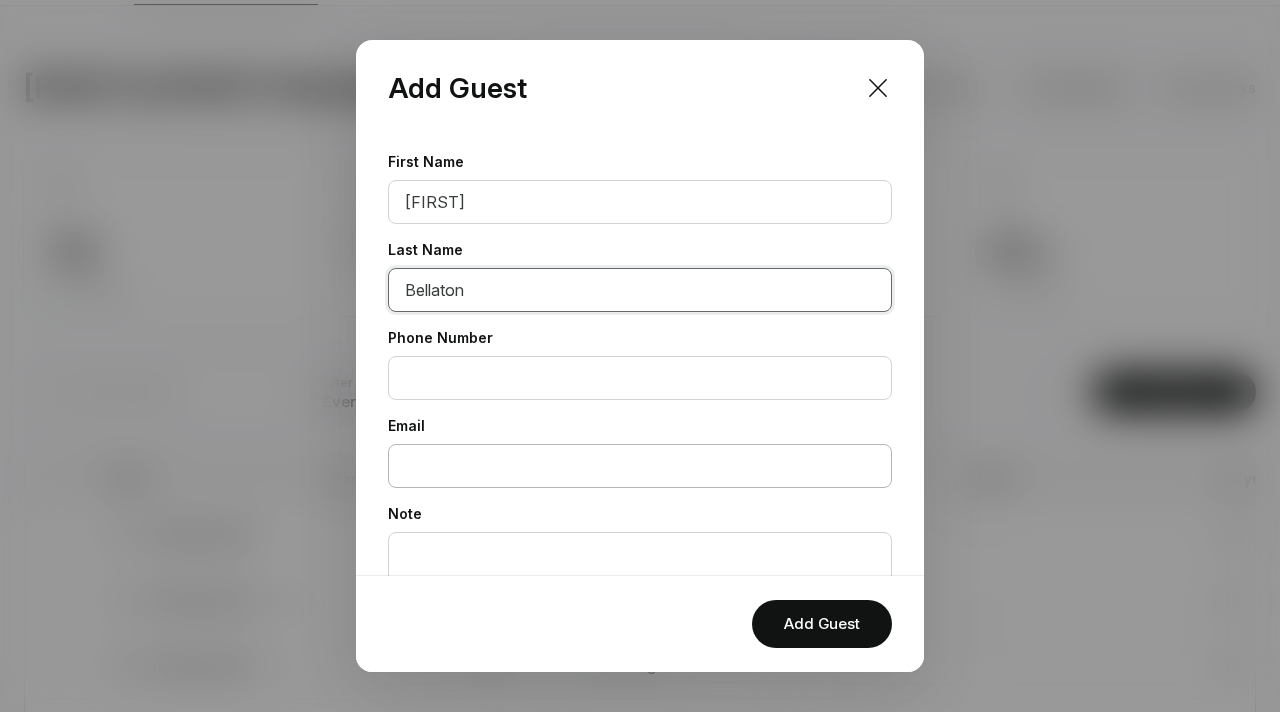 type on "Bellaton" 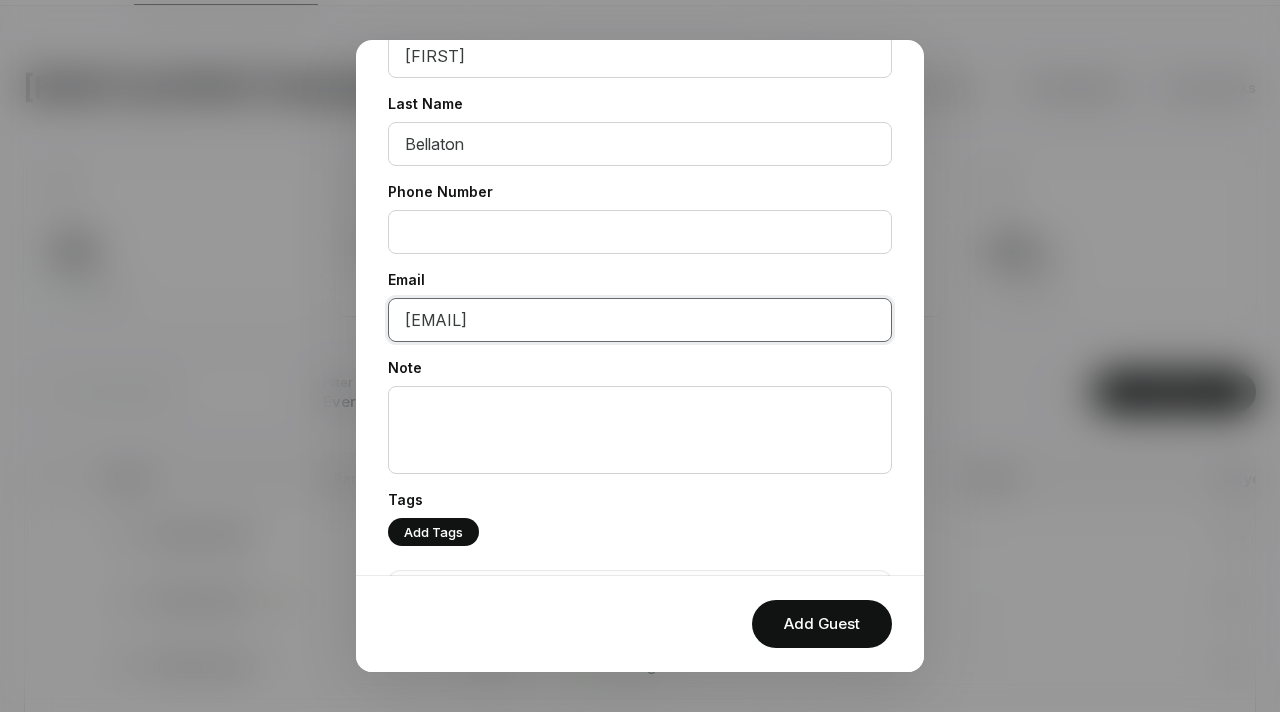 scroll, scrollTop: 261, scrollLeft: 0, axis: vertical 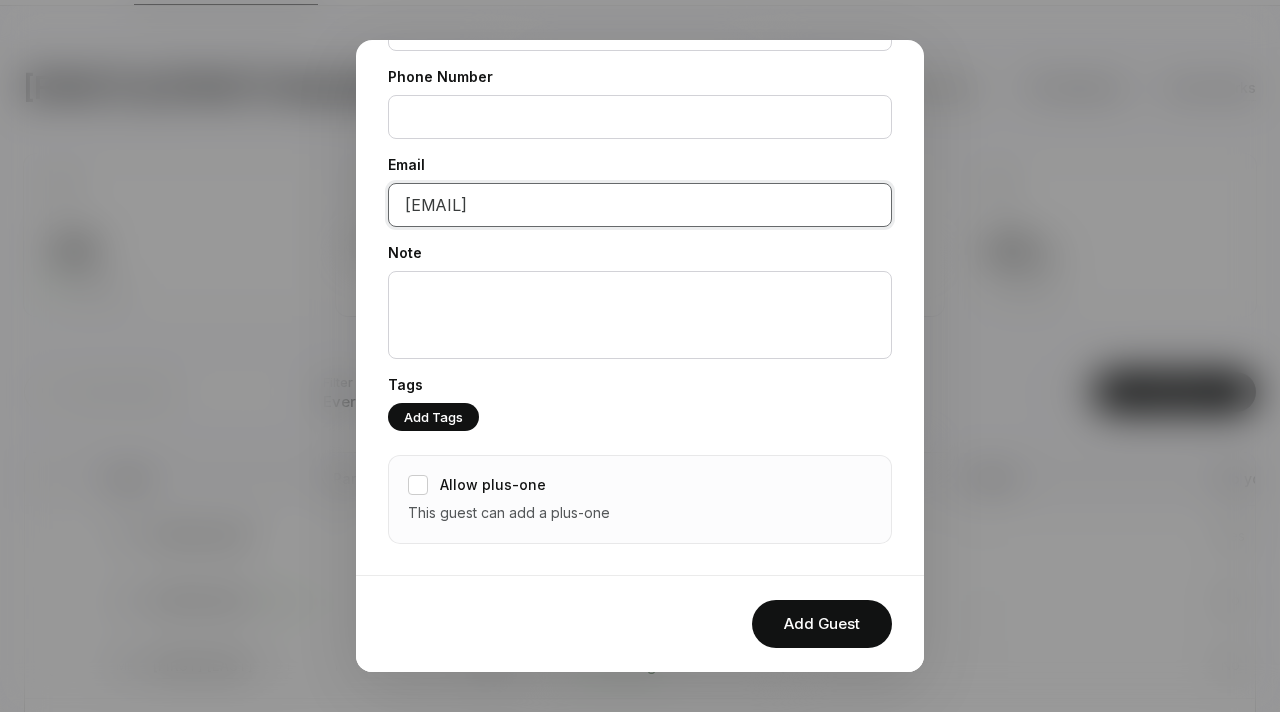 type on "[EMAIL]" 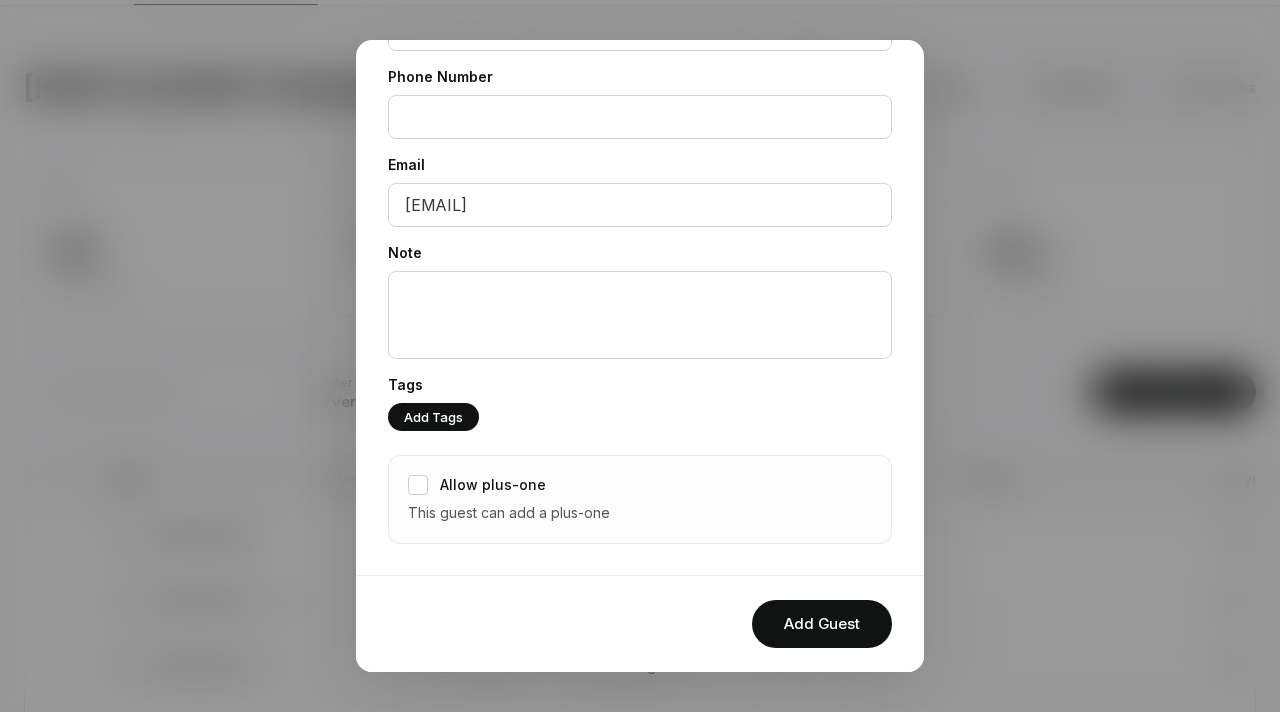 click on "Allow plus-one" at bounding box center (477, 485) 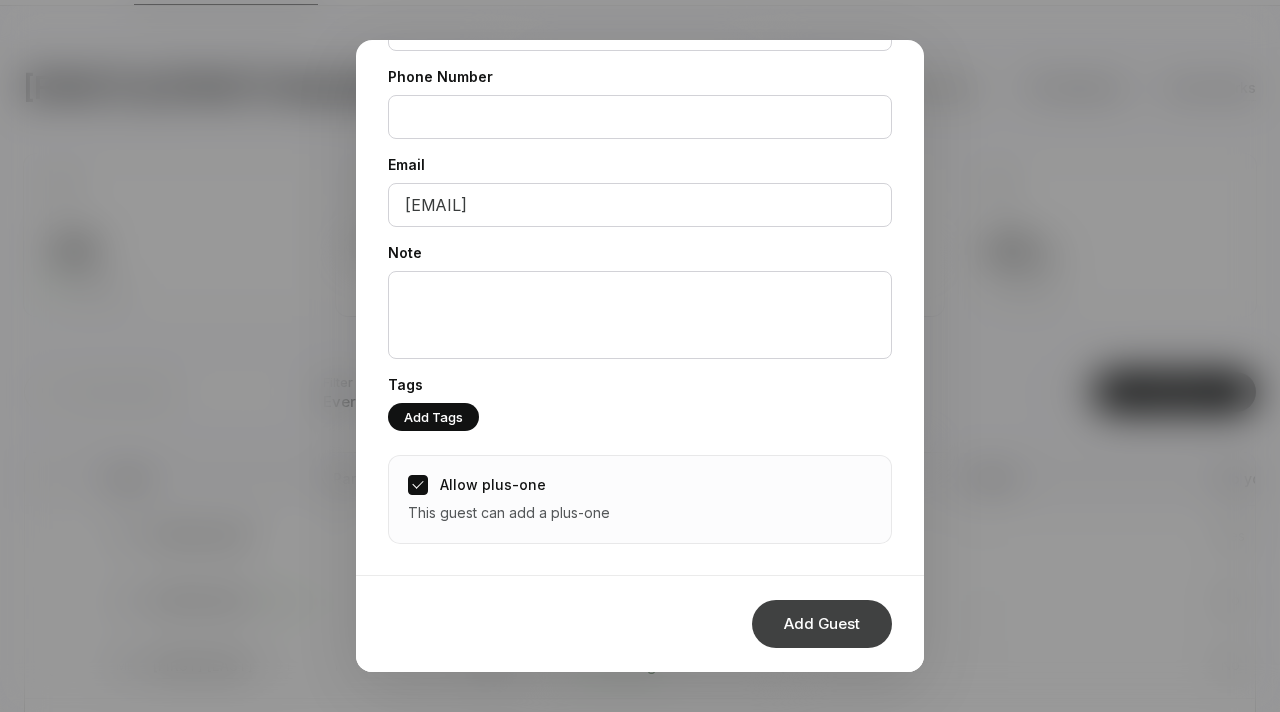 click on "Add Guest" at bounding box center (822, 624) 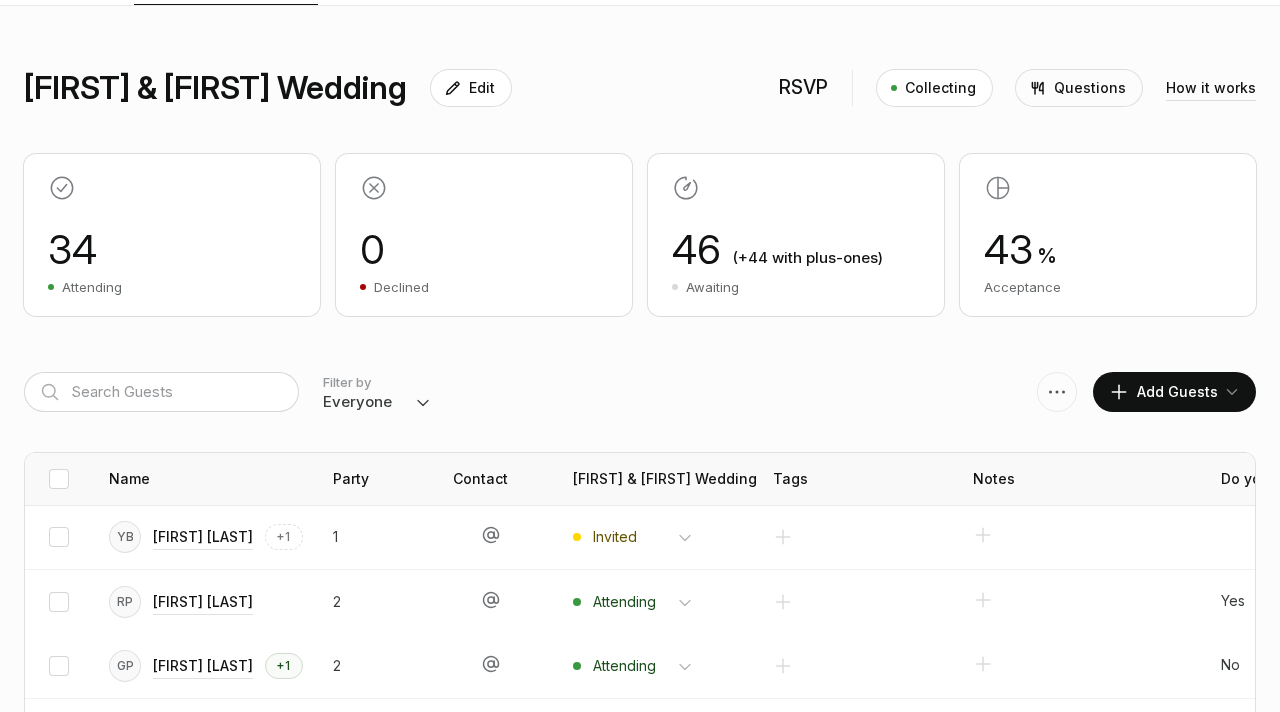 scroll, scrollTop: 0, scrollLeft: 0, axis: both 